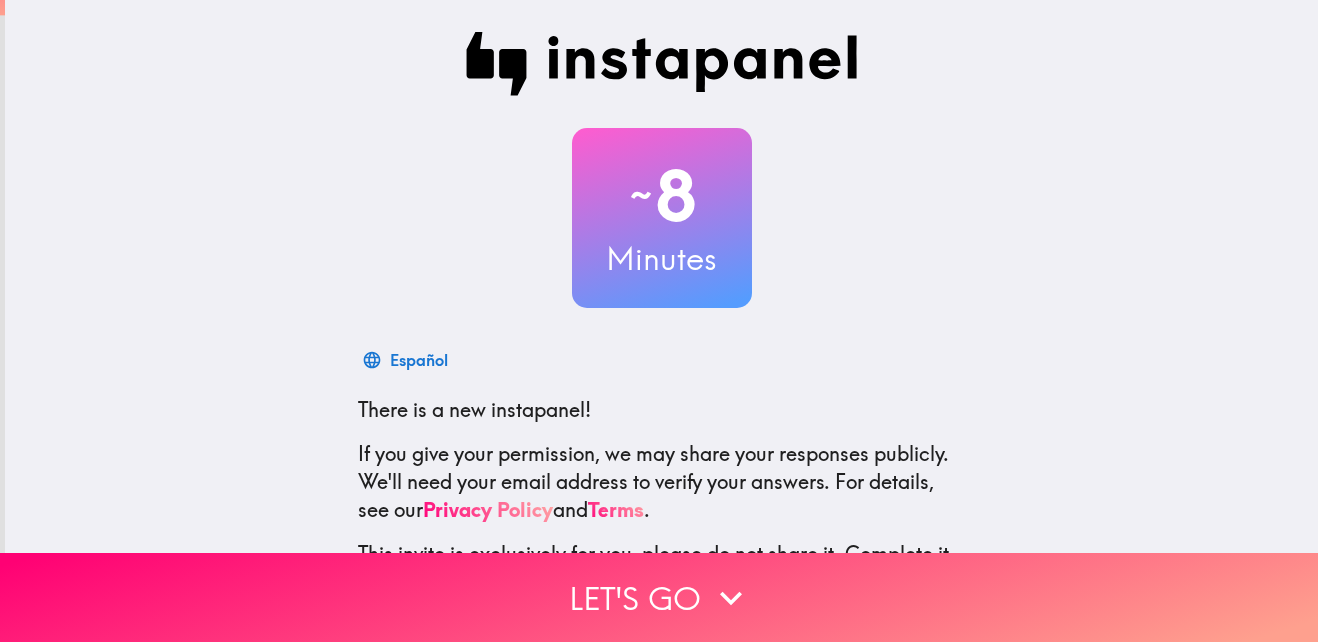 scroll, scrollTop: 0, scrollLeft: 0, axis: both 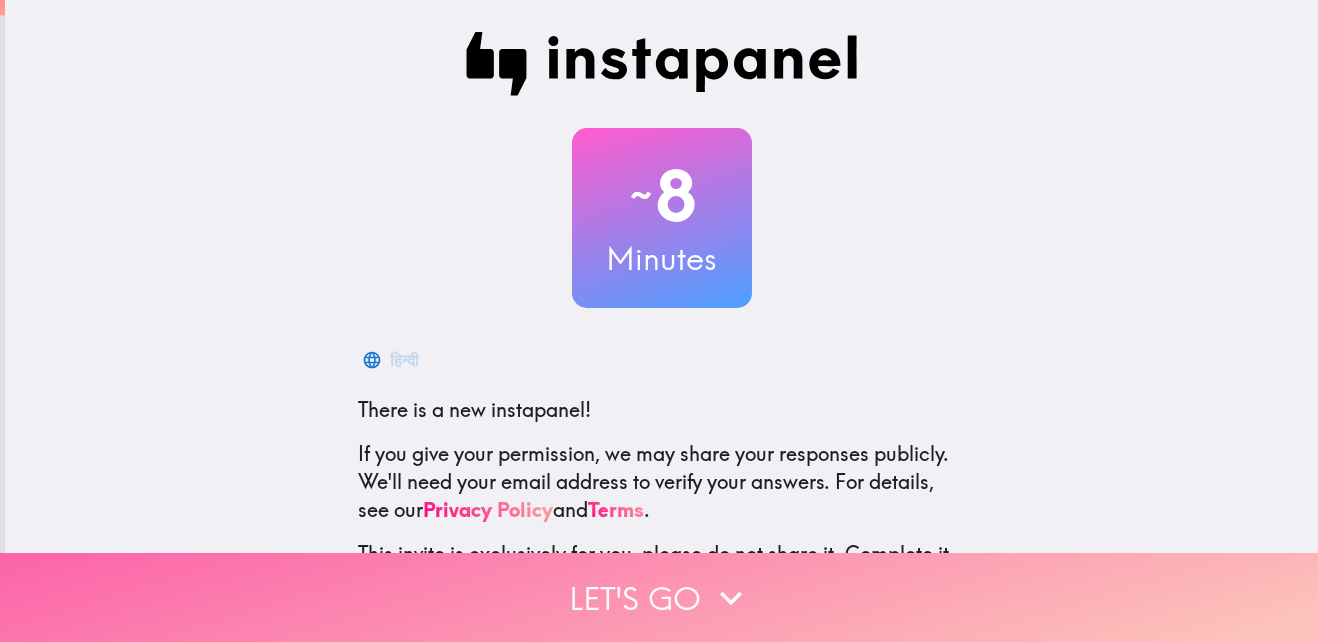 click on "Let's go" at bounding box center (659, 597) 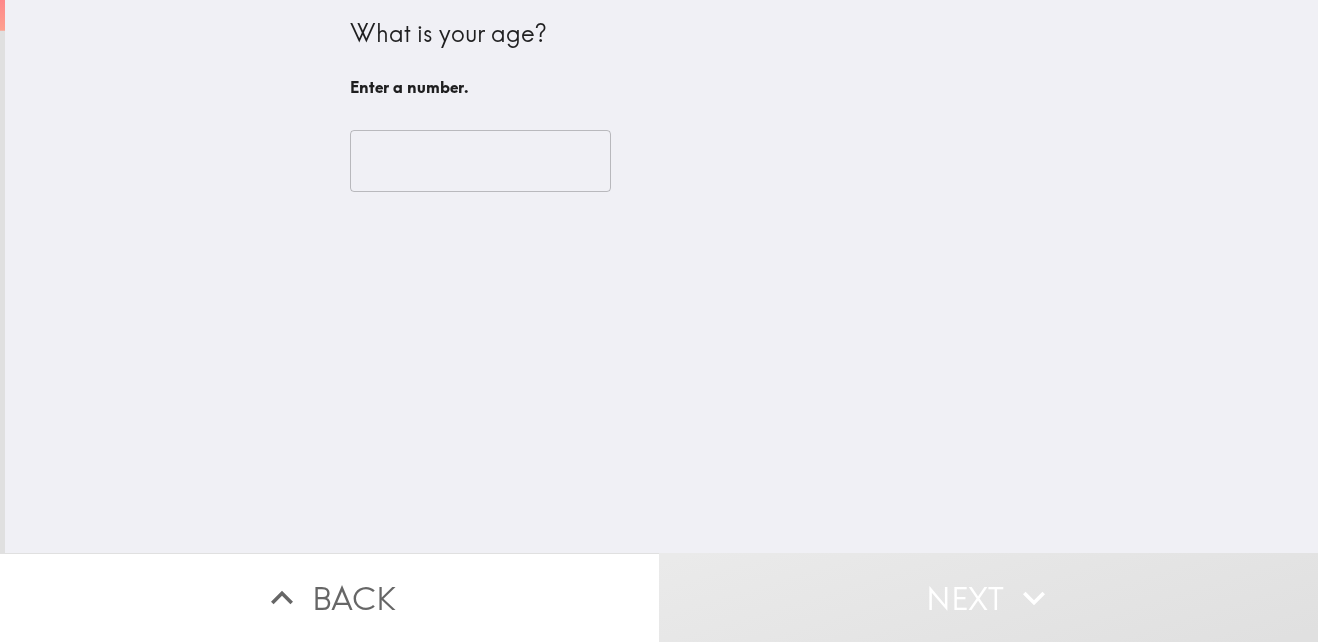 type 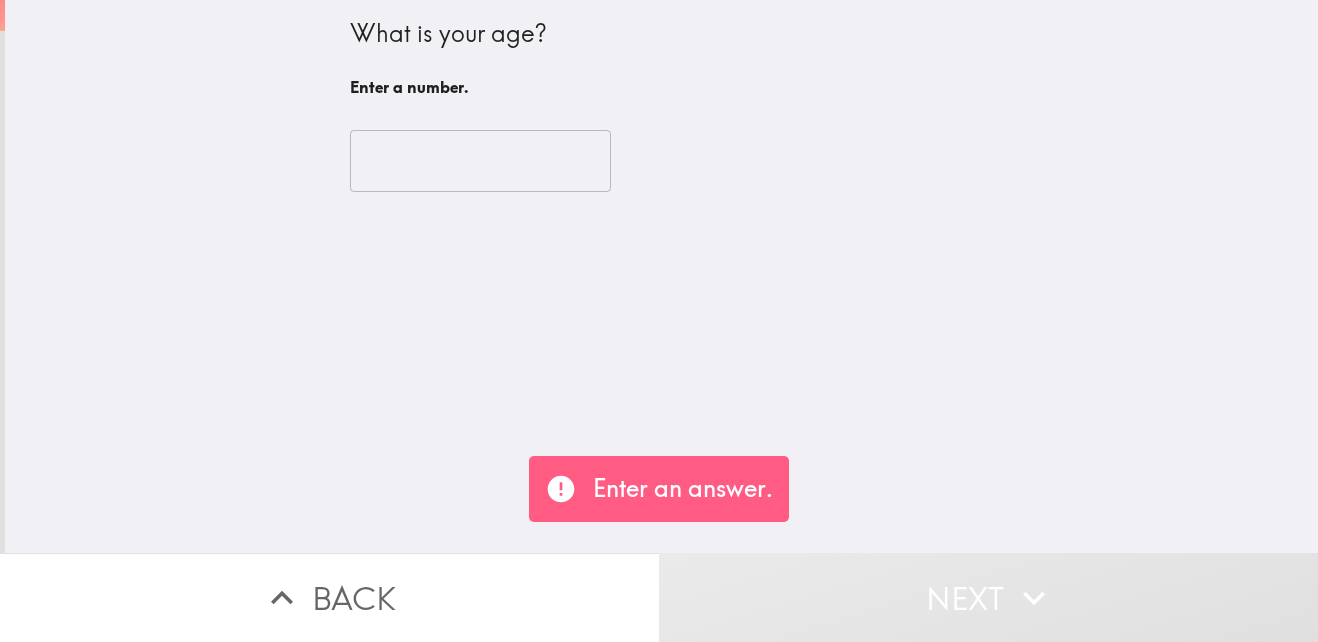 click on "Next" at bounding box center (988, 597) 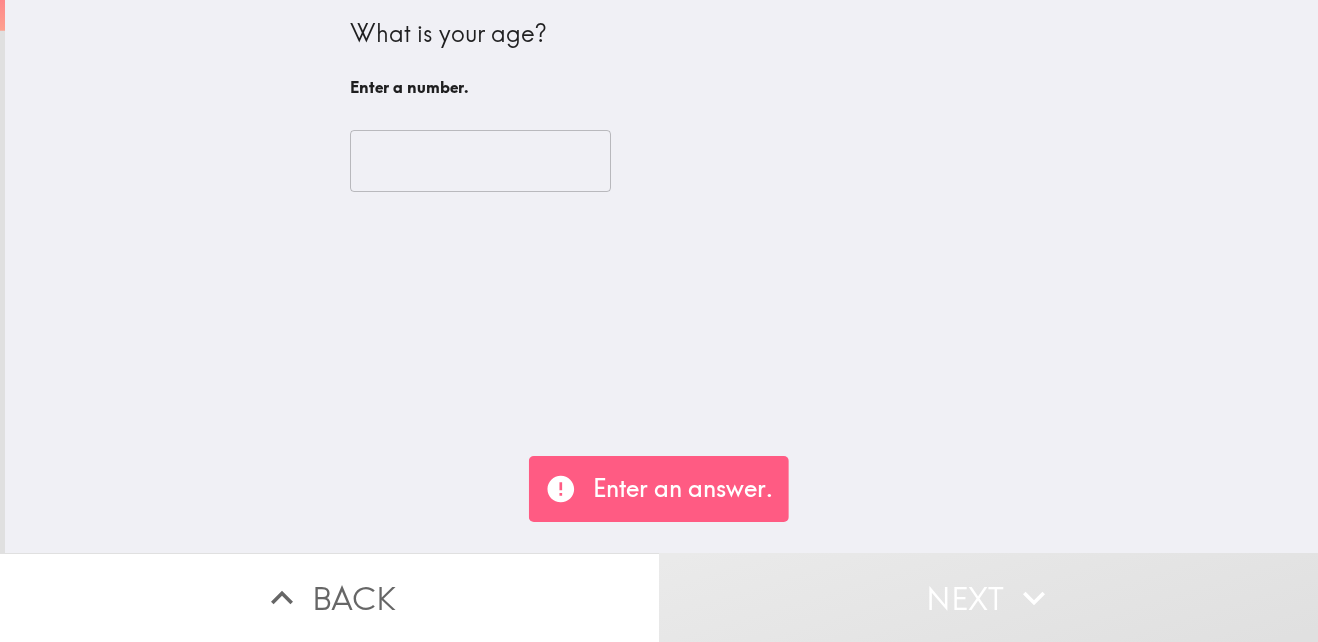 click on "Next" at bounding box center (988, 597) 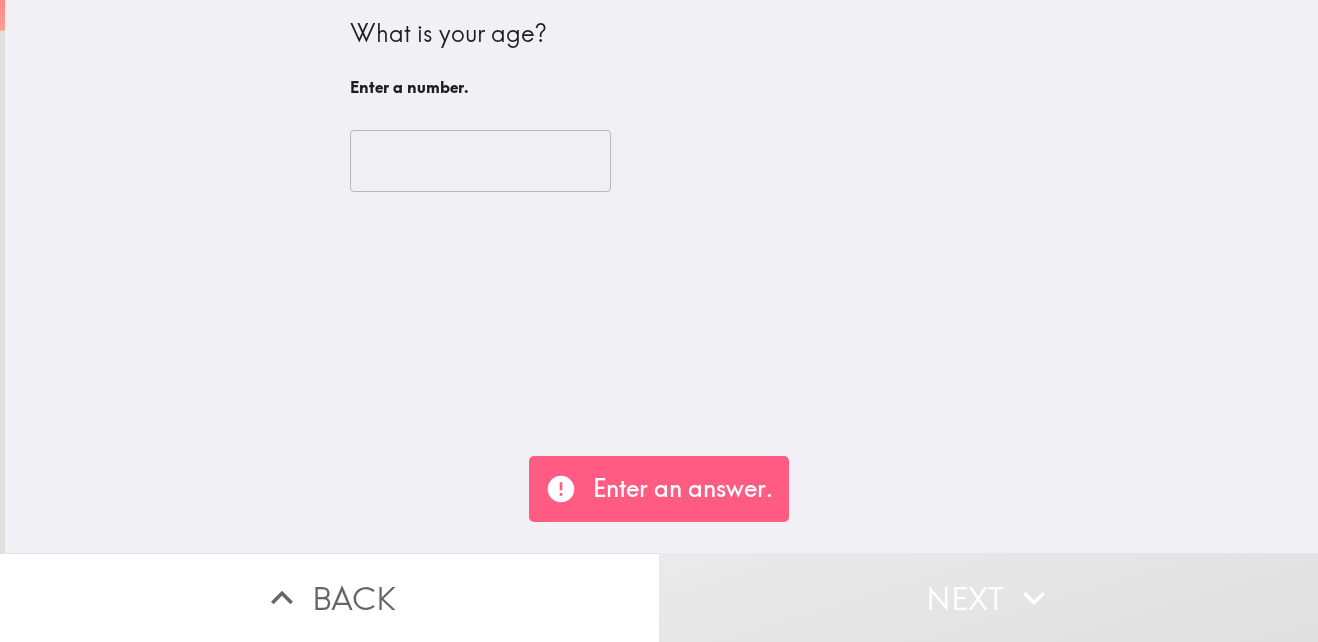 click on "Next" at bounding box center (988, 597) 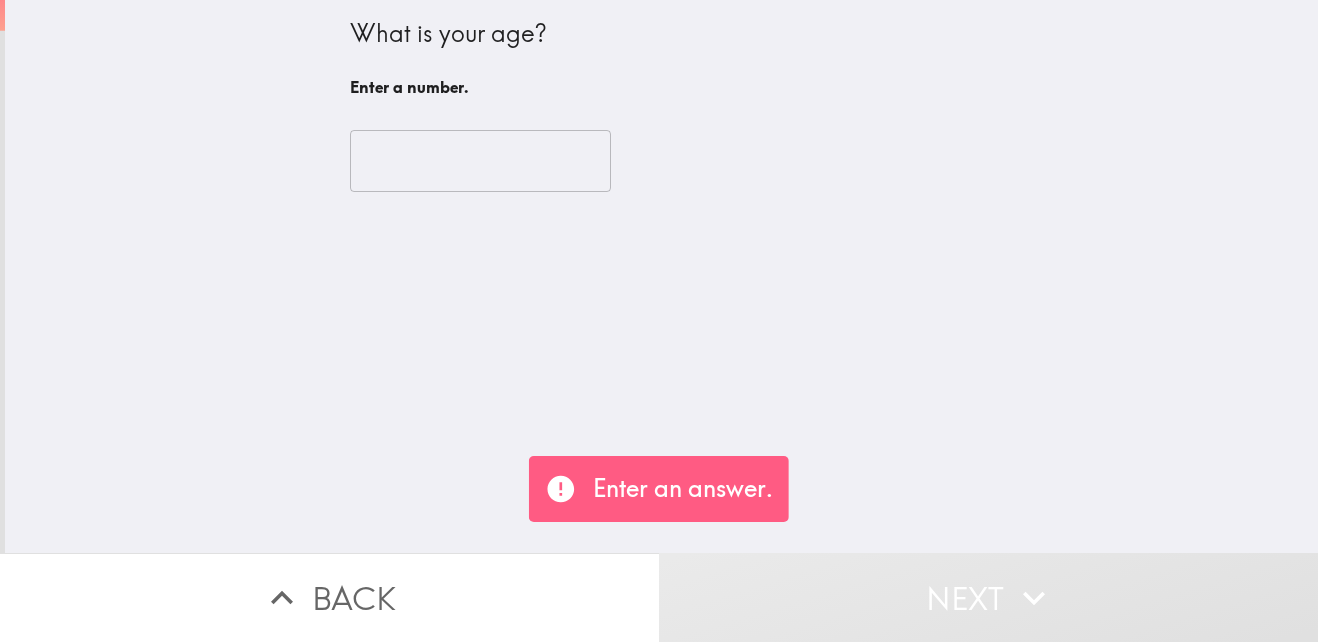 click on "Next" at bounding box center [988, 597] 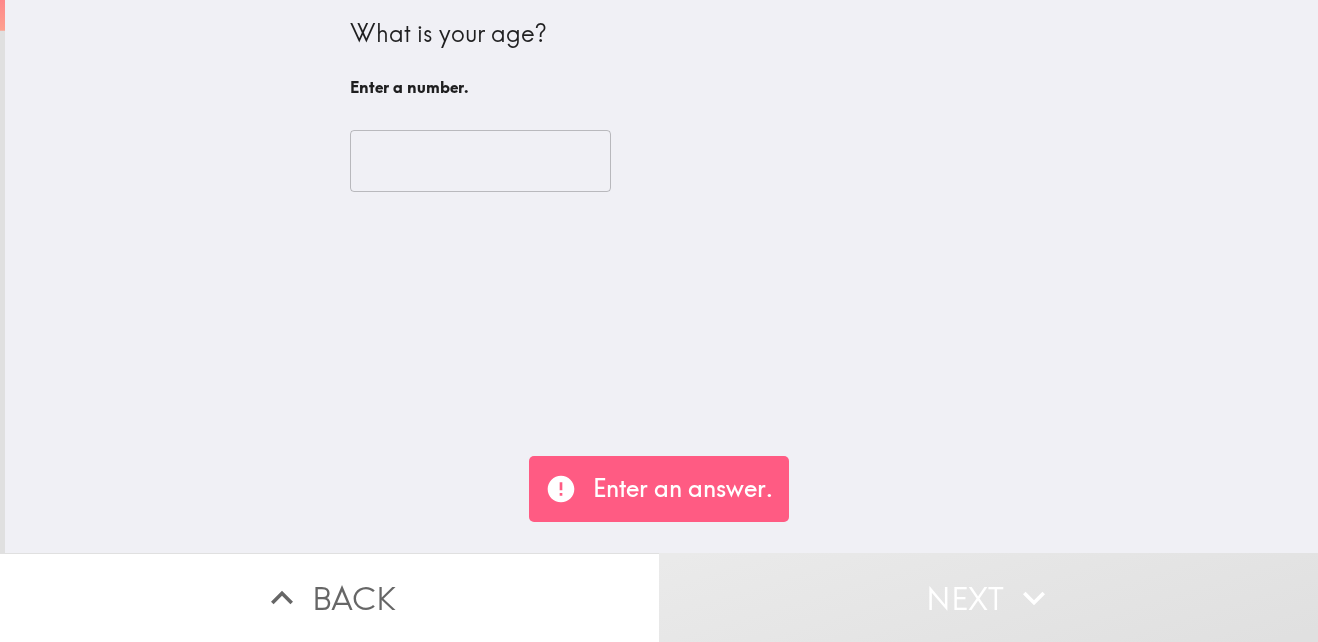 click on "Next" at bounding box center [988, 597] 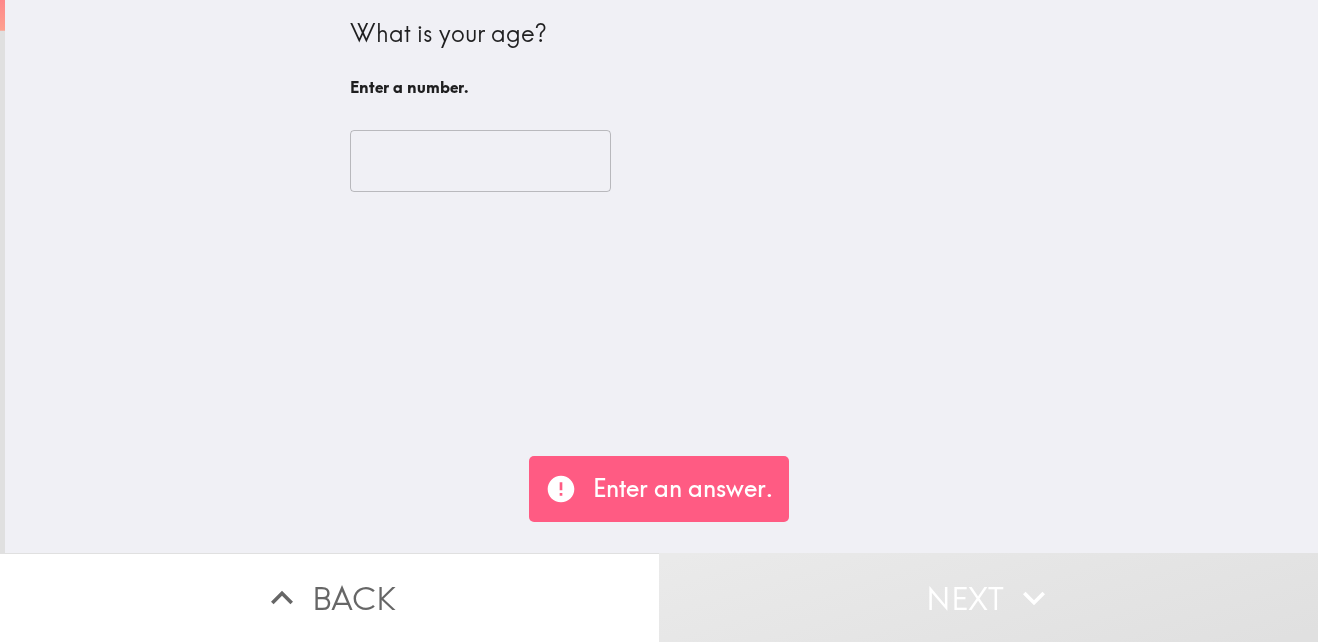 click on "Next" at bounding box center [988, 597] 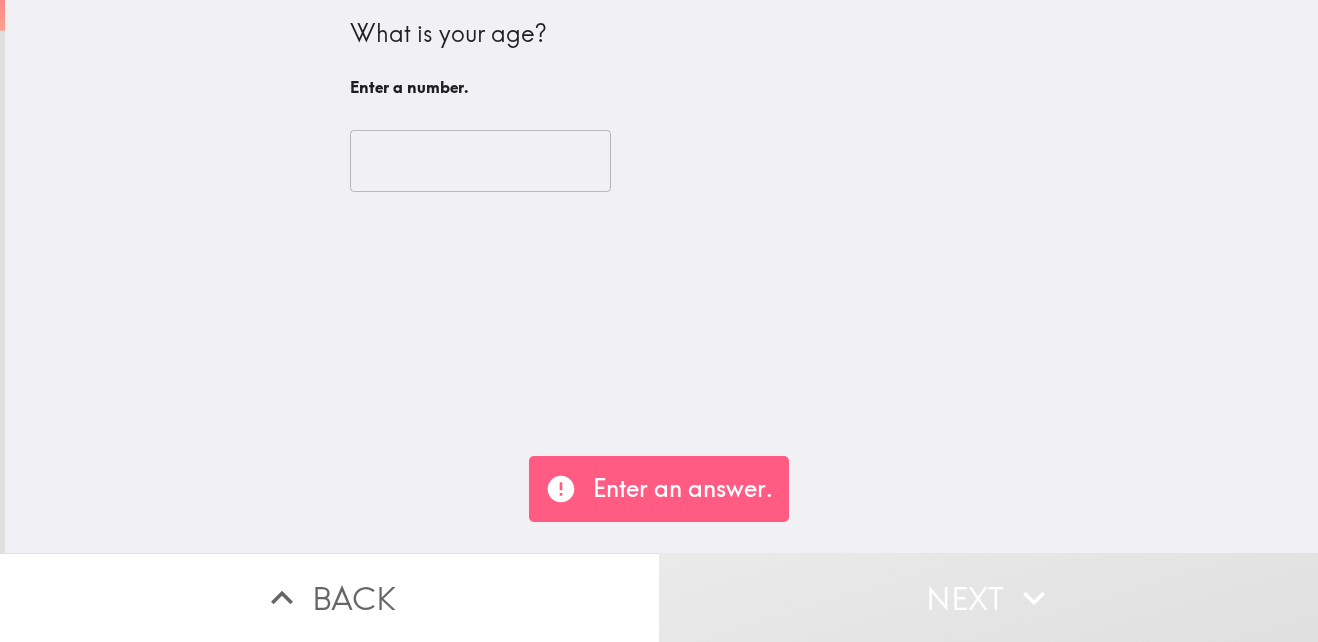click on "Next" at bounding box center (988, 597) 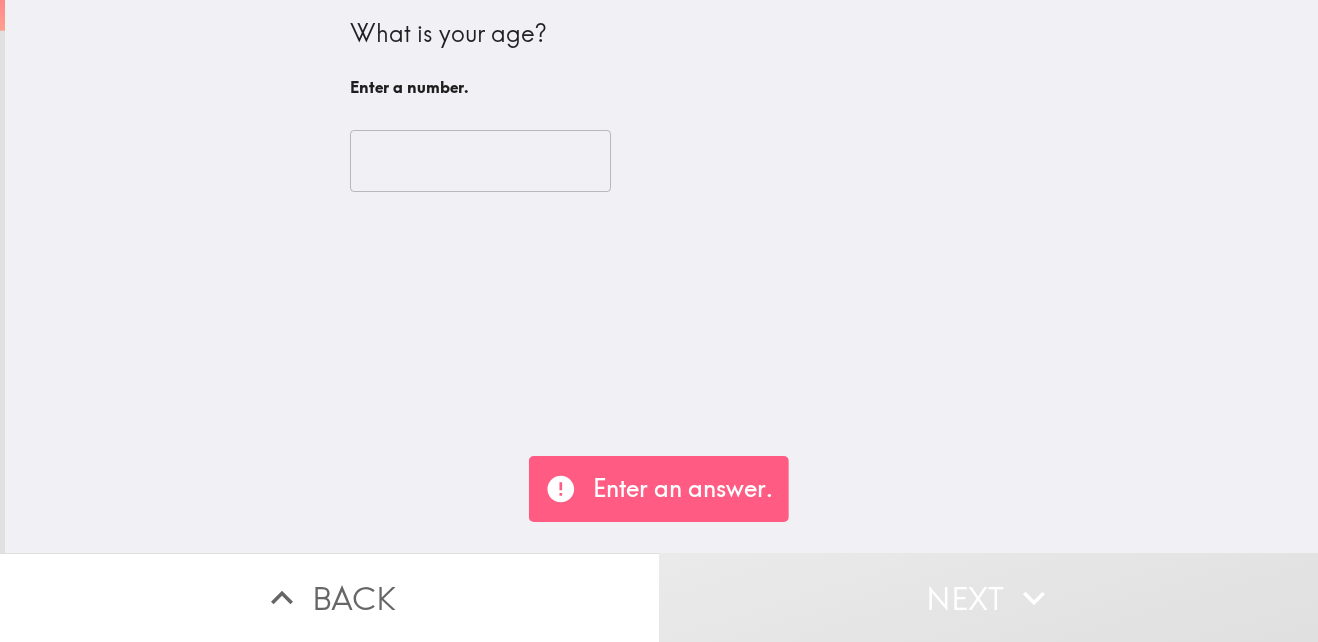 click on "Next" at bounding box center (988, 597) 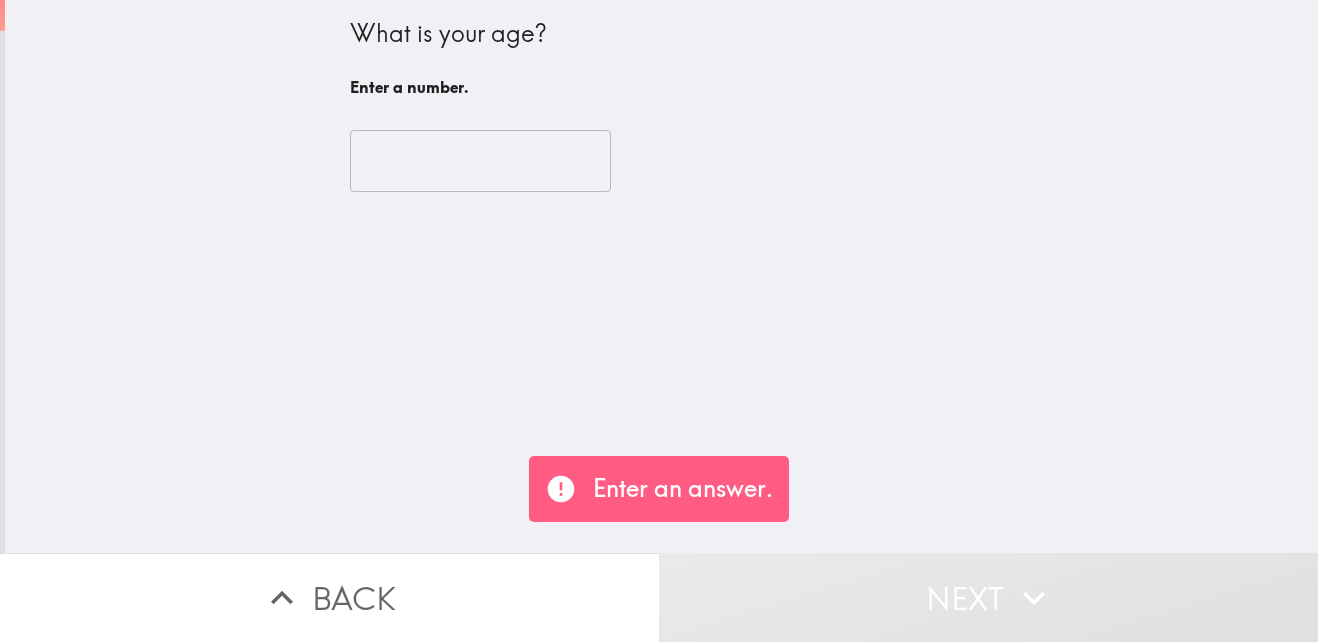 click on "Next" at bounding box center [988, 597] 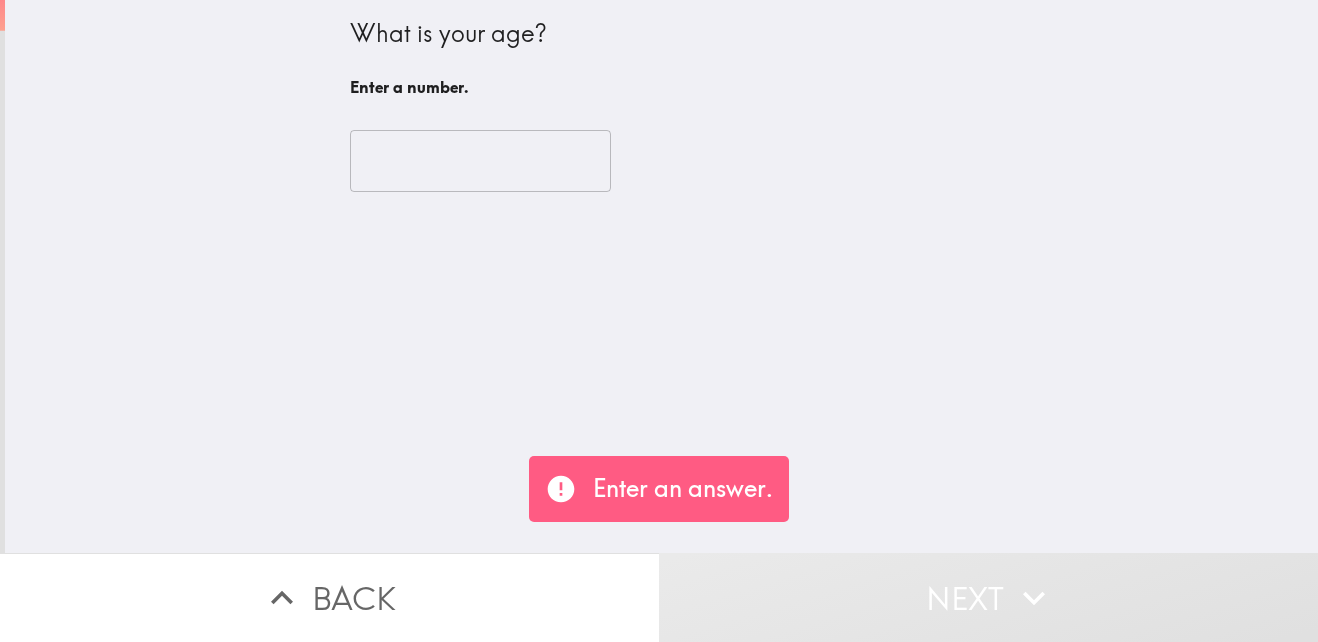 click on "Next" at bounding box center [988, 597] 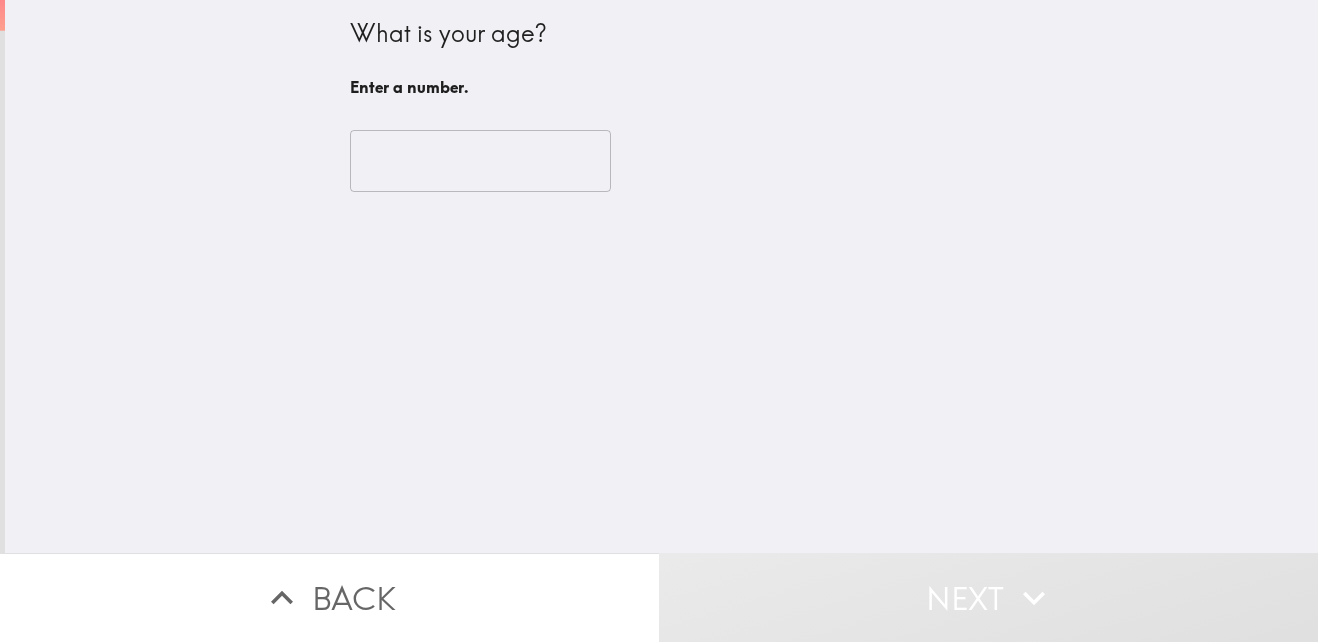 click on "Next" at bounding box center (988, 597) 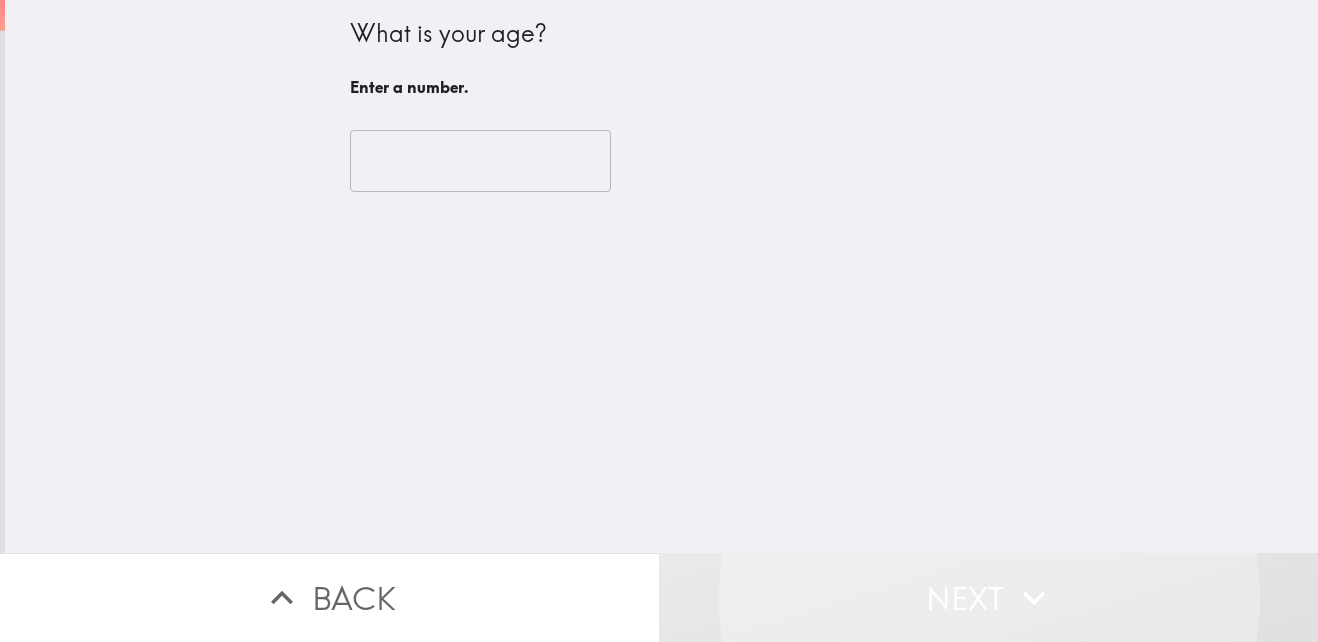 click at bounding box center [480, 161] 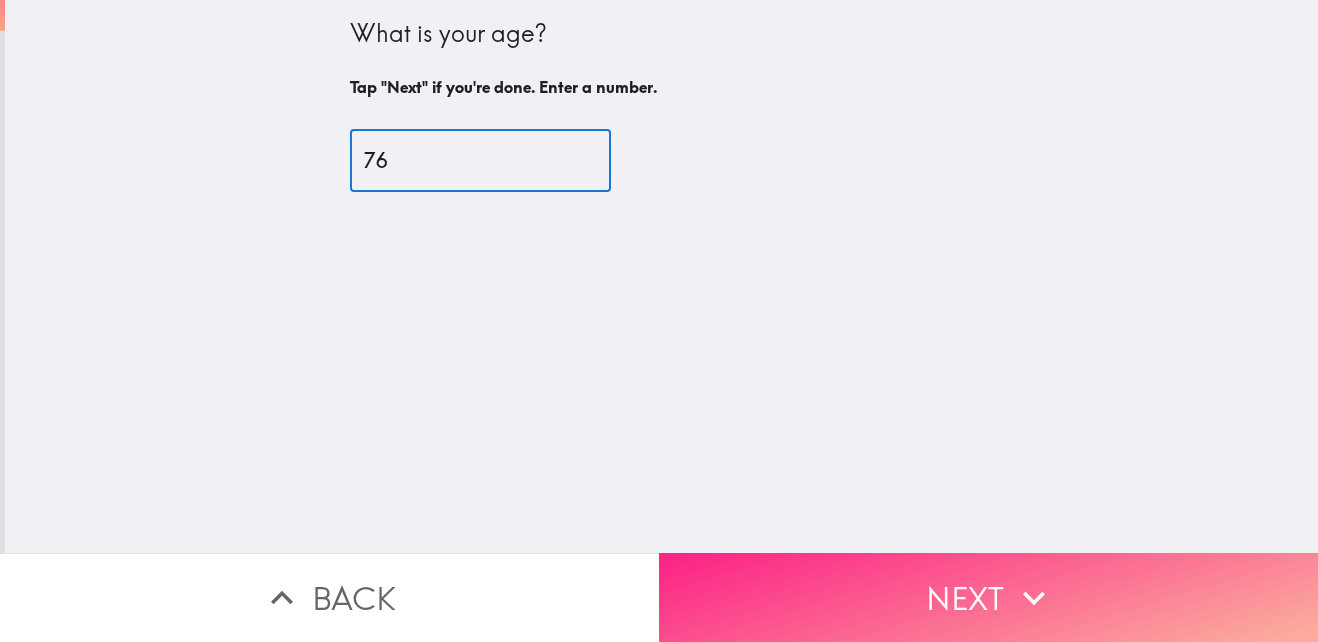 type on "76" 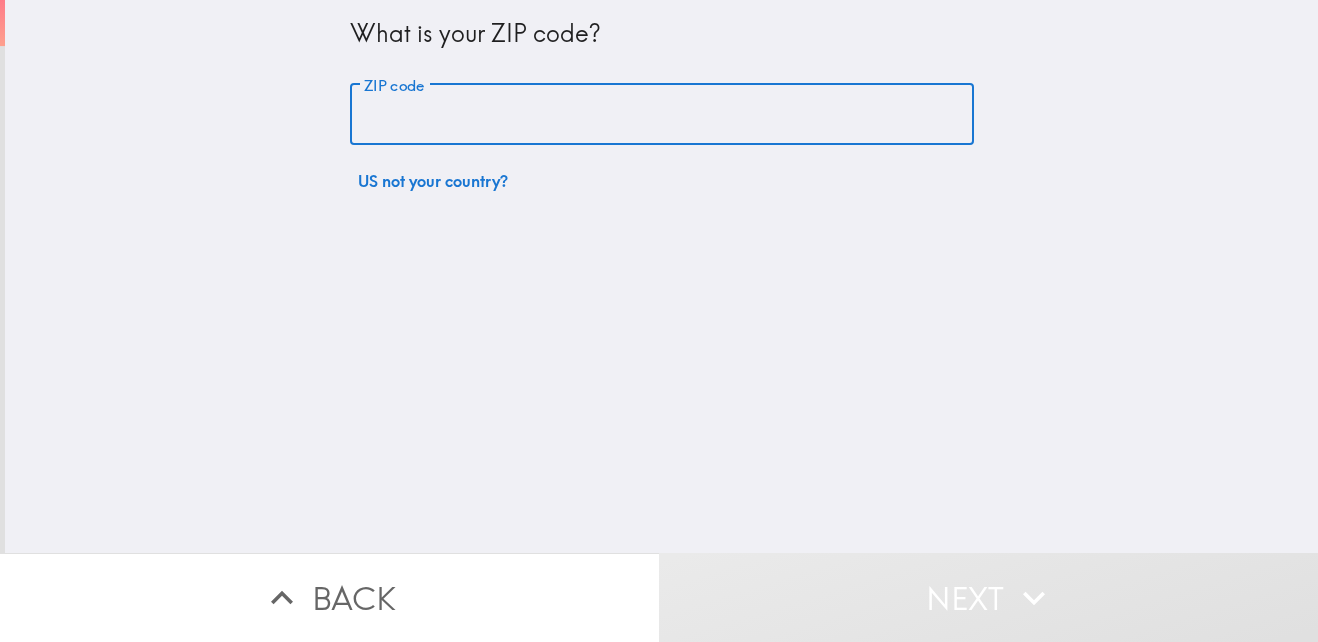 click on "ZIP code" at bounding box center (662, 115) 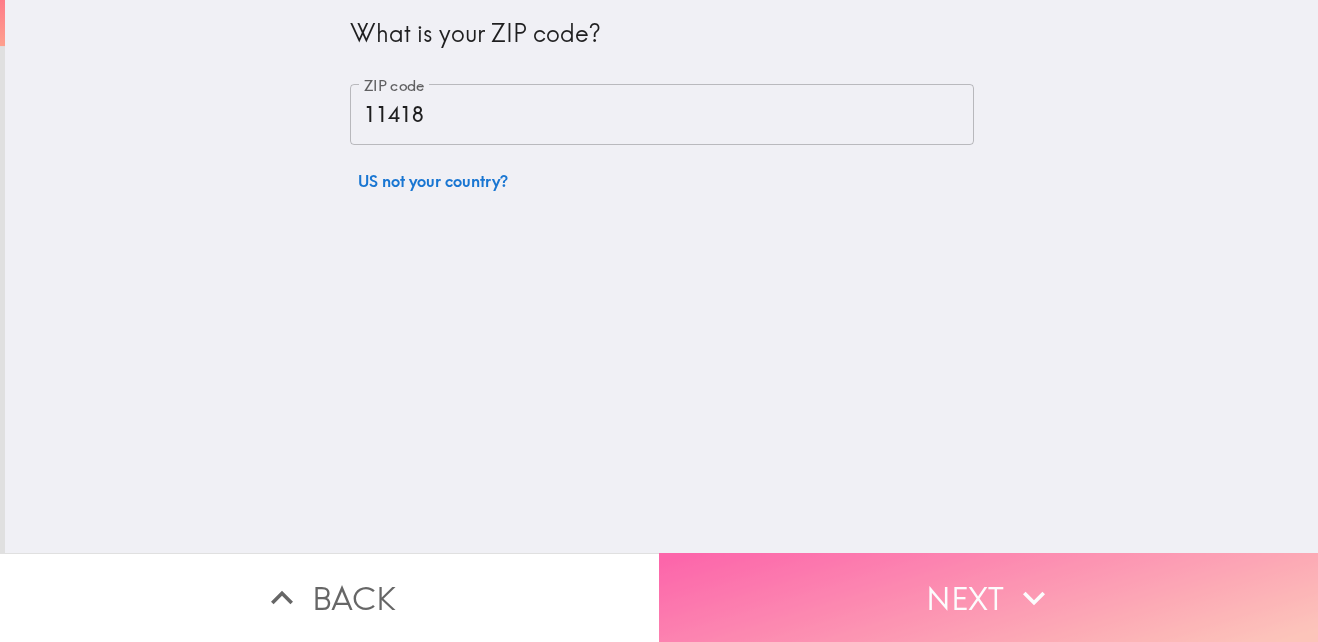click on "Next" at bounding box center (988, 597) 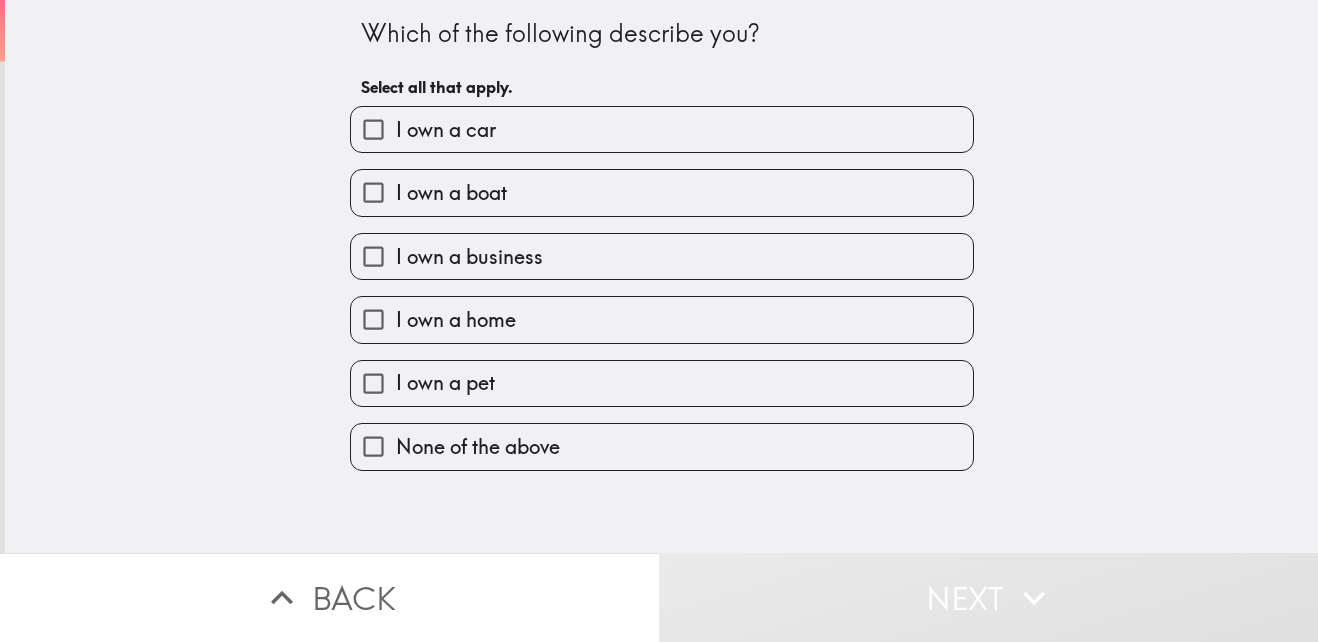 click on "I own a car" at bounding box center [662, 129] 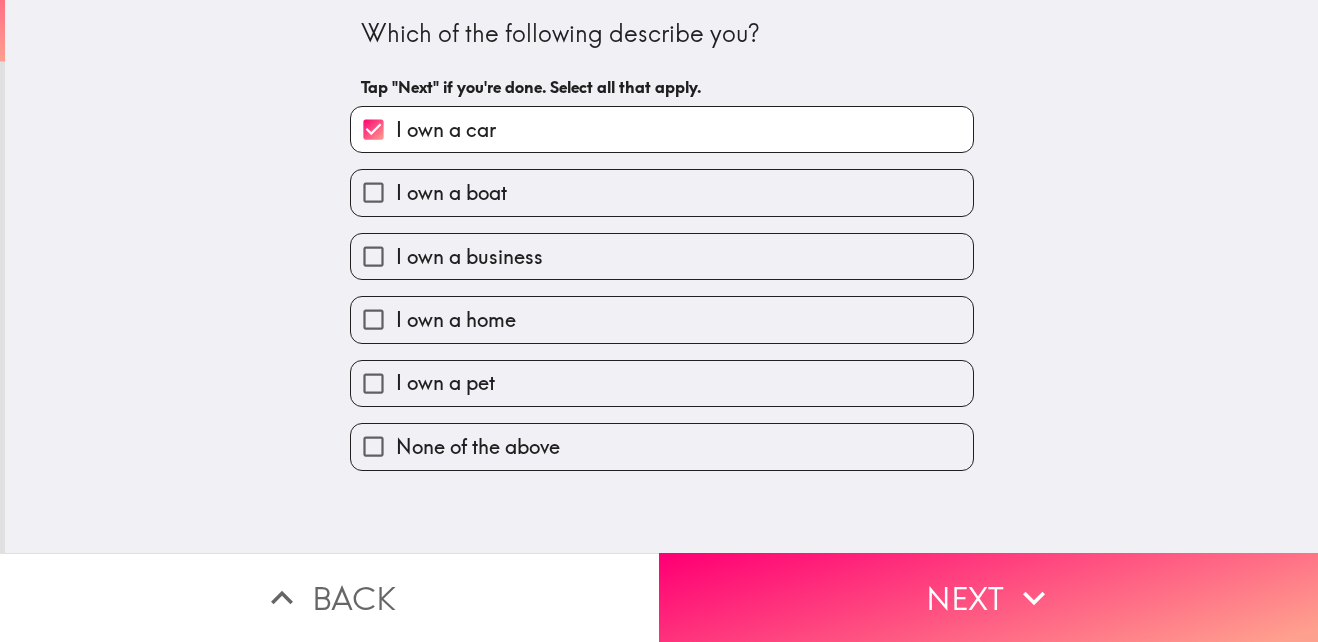 click on "I own a home" at bounding box center [662, 319] 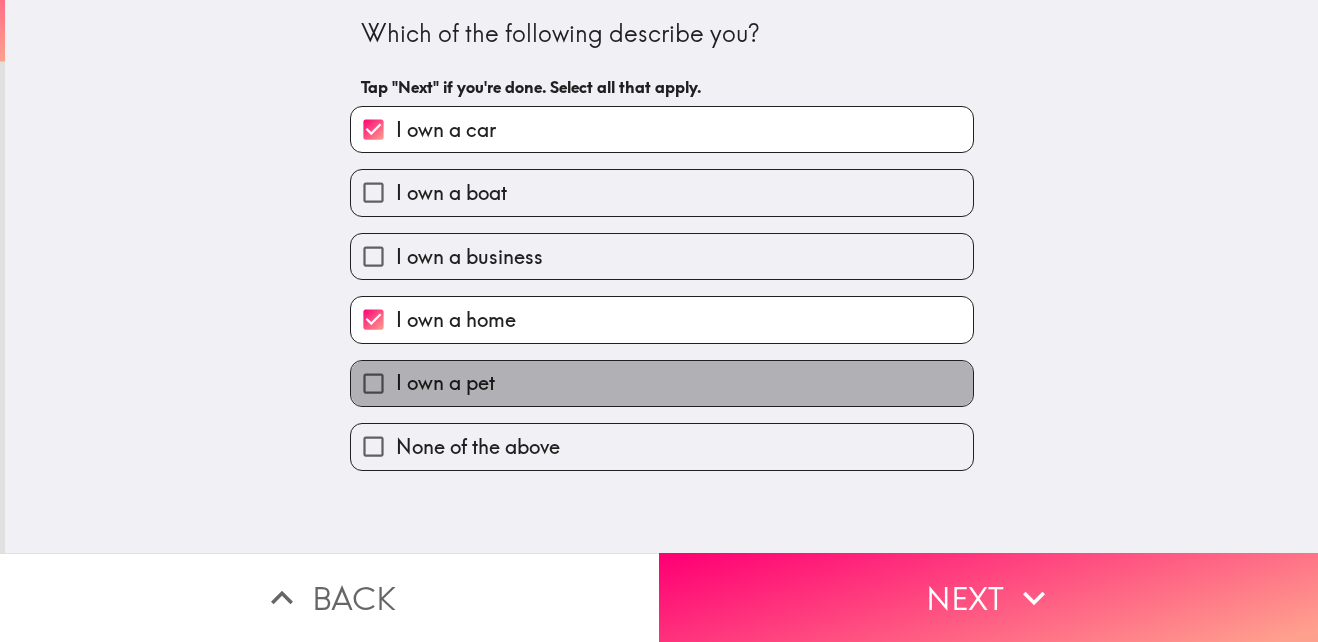 click on "I own a pet" at bounding box center (662, 383) 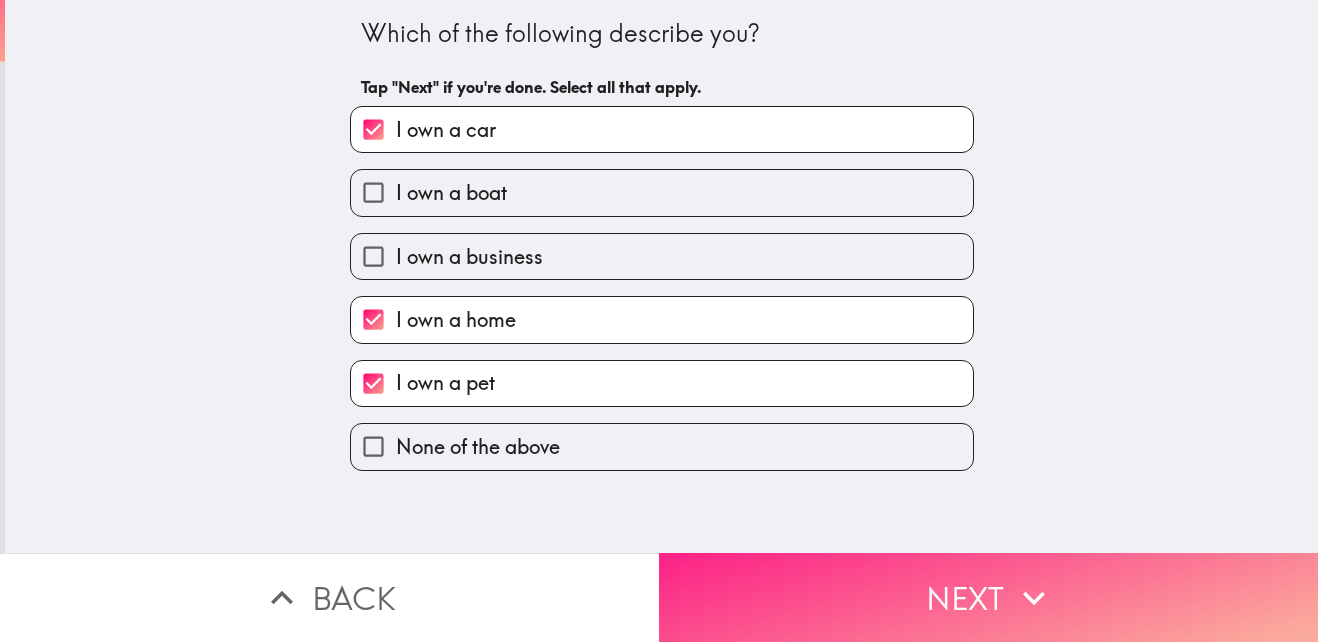 click on "Next" at bounding box center [988, 597] 